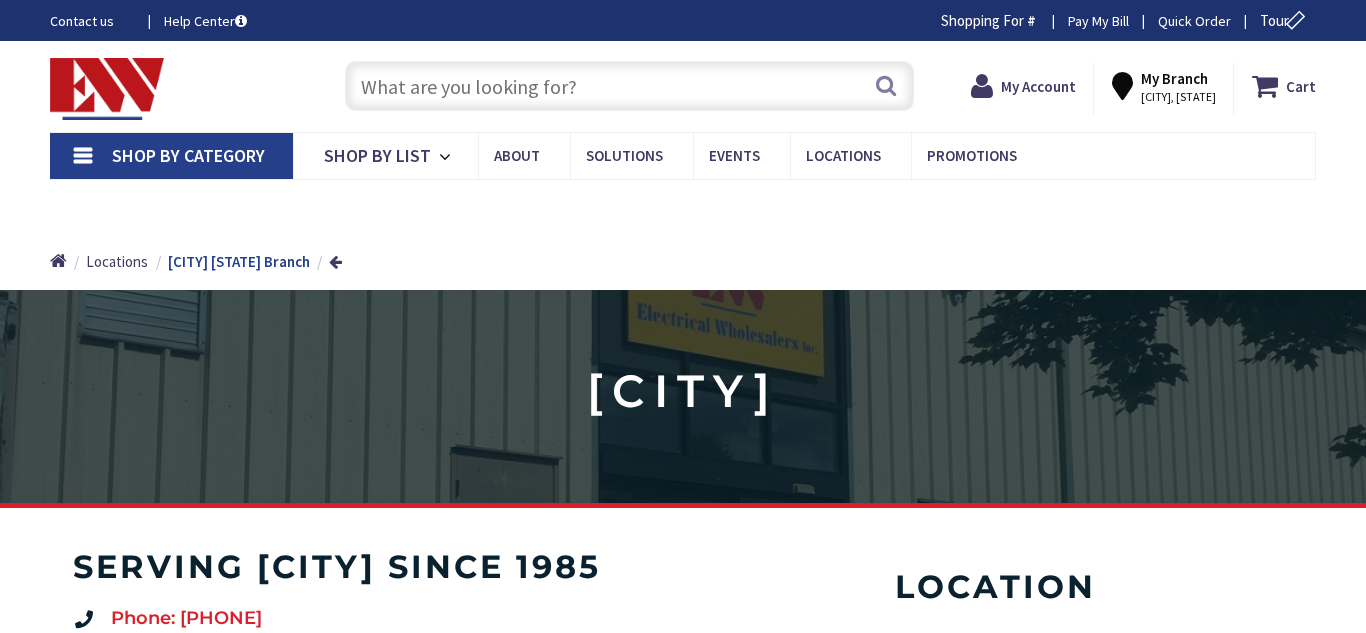 scroll, scrollTop: 0, scrollLeft: 0, axis: both 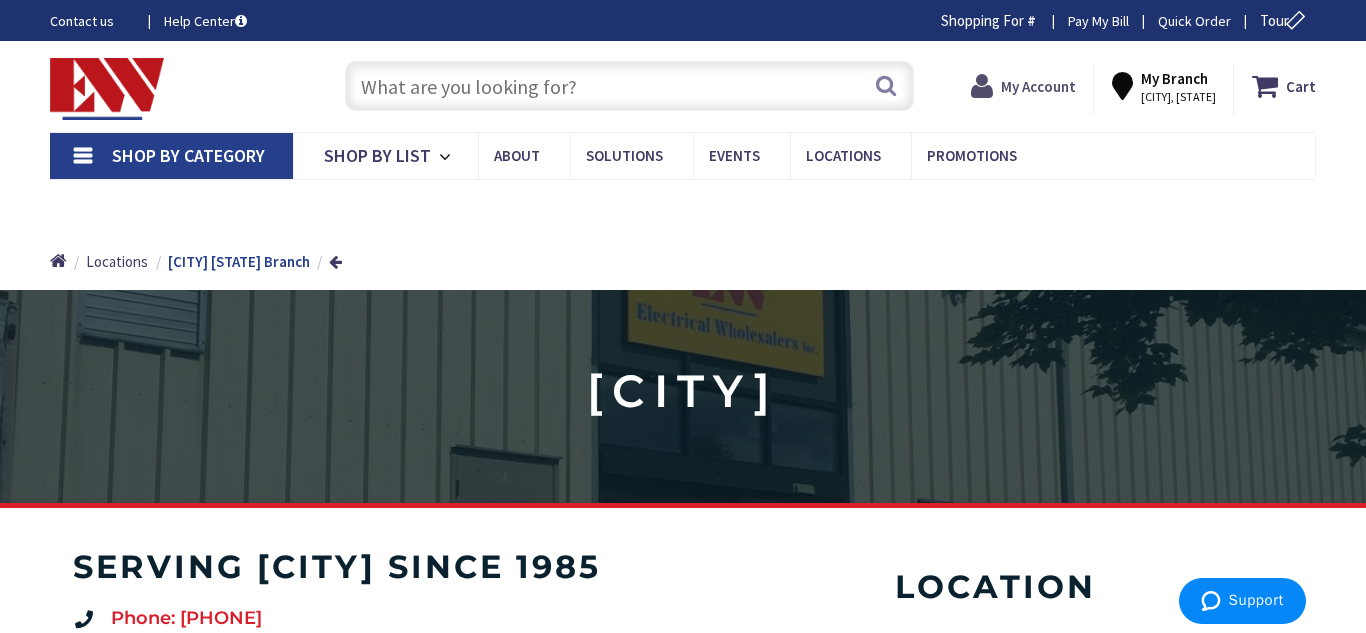 click on "My Account" at bounding box center [1038, 86] 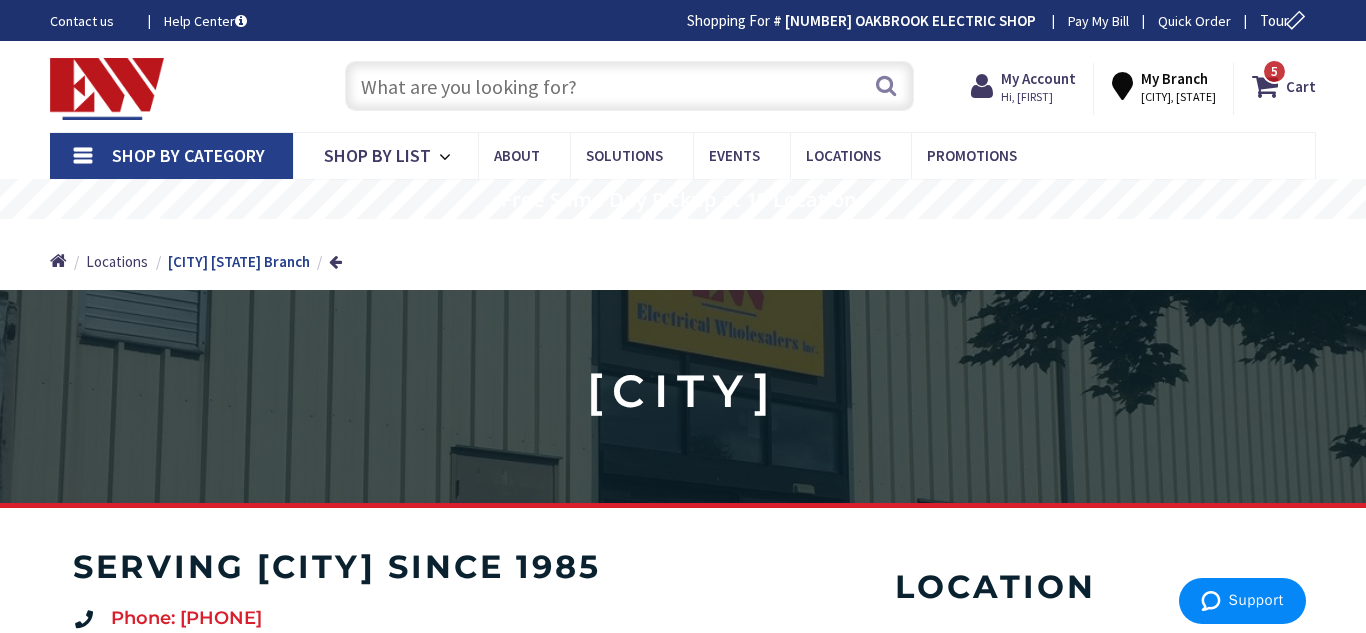 scroll, scrollTop: 0, scrollLeft: 0, axis: both 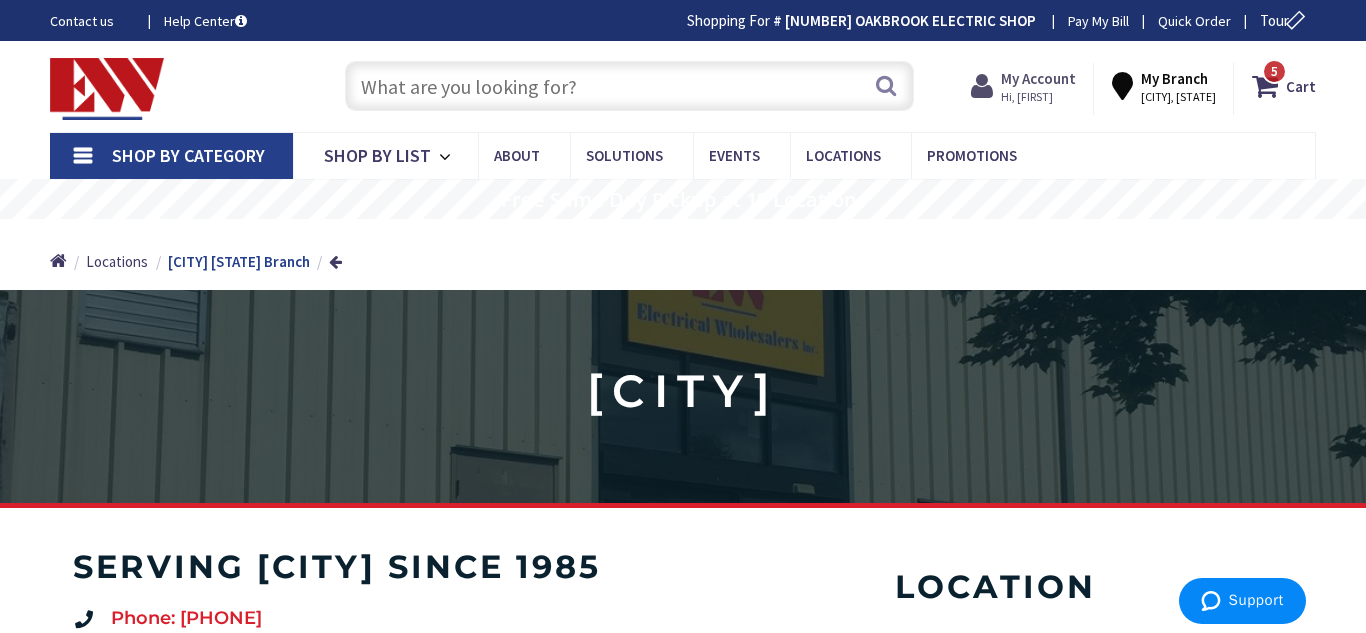click on "Hi, [NAME]" at bounding box center (1038, 97) 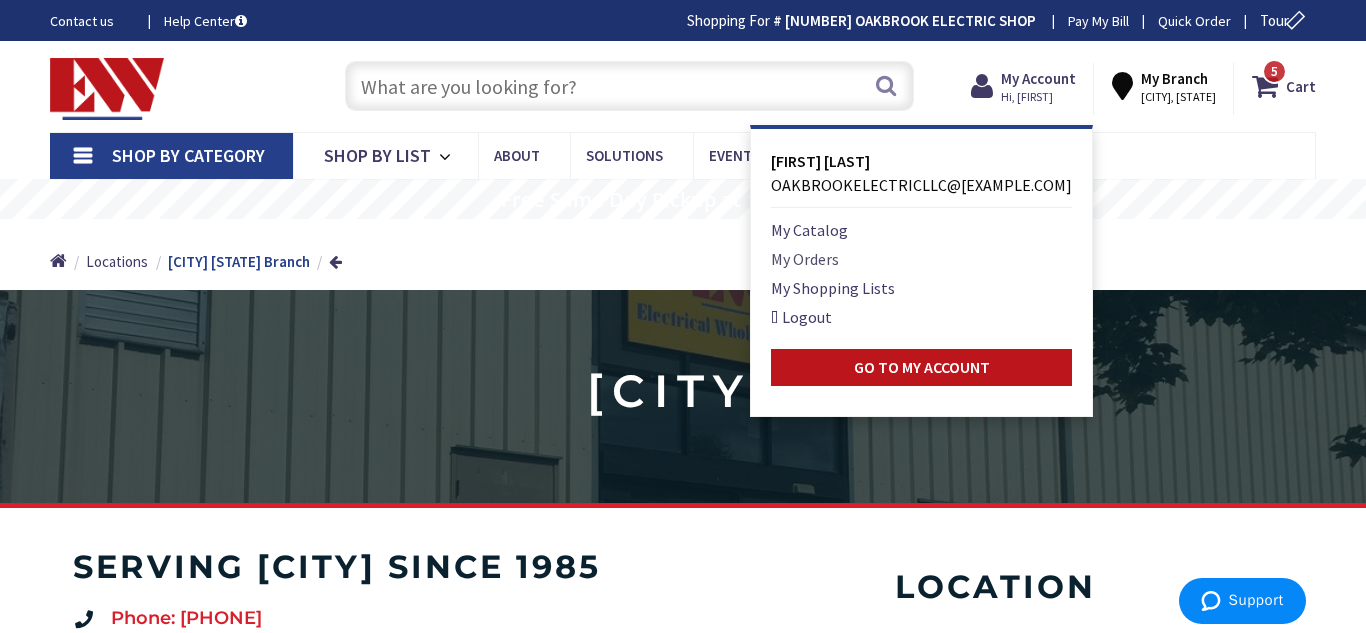 click on "My Orders" at bounding box center [805, 259] 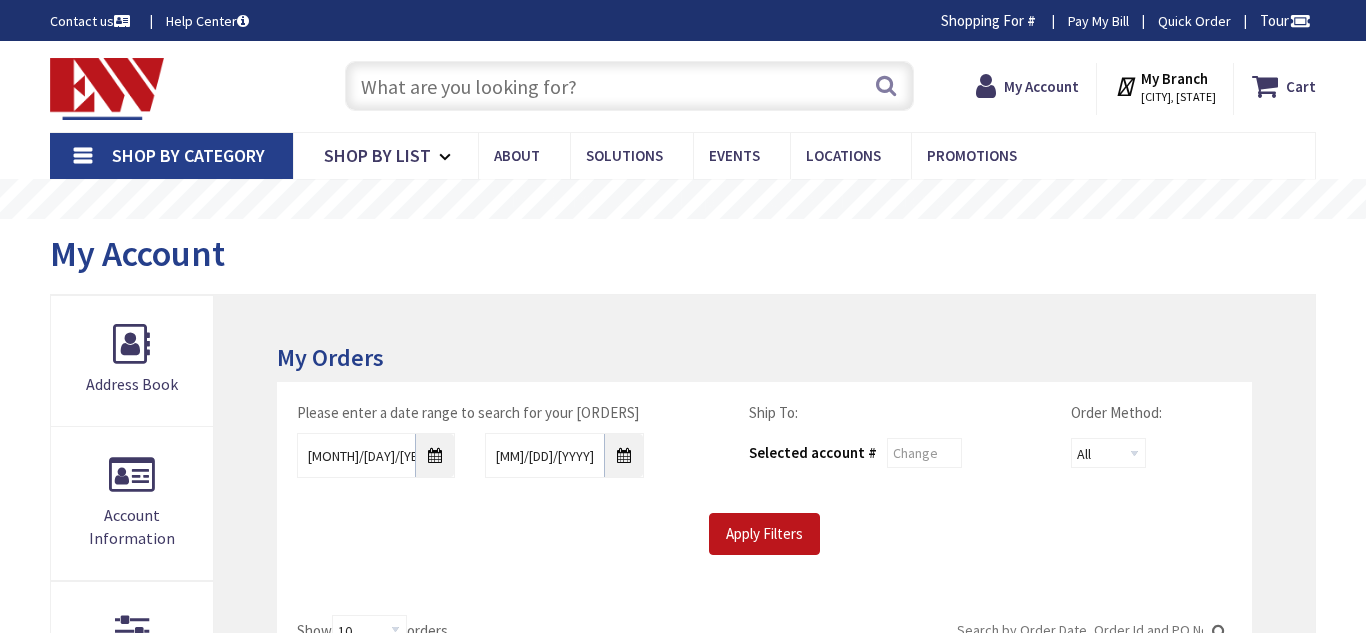 scroll, scrollTop: 0, scrollLeft: 0, axis: both 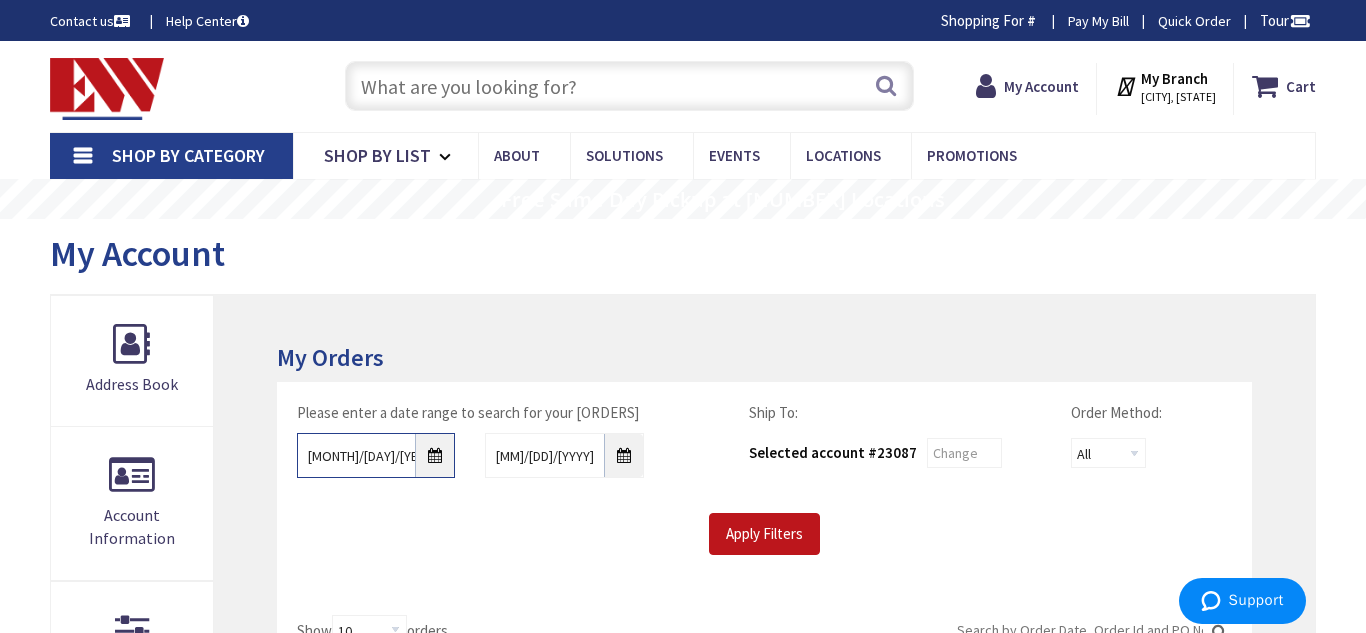 click on "[MONTH]/[DAY]/[YEAR]" at bounding box center [376, 455] 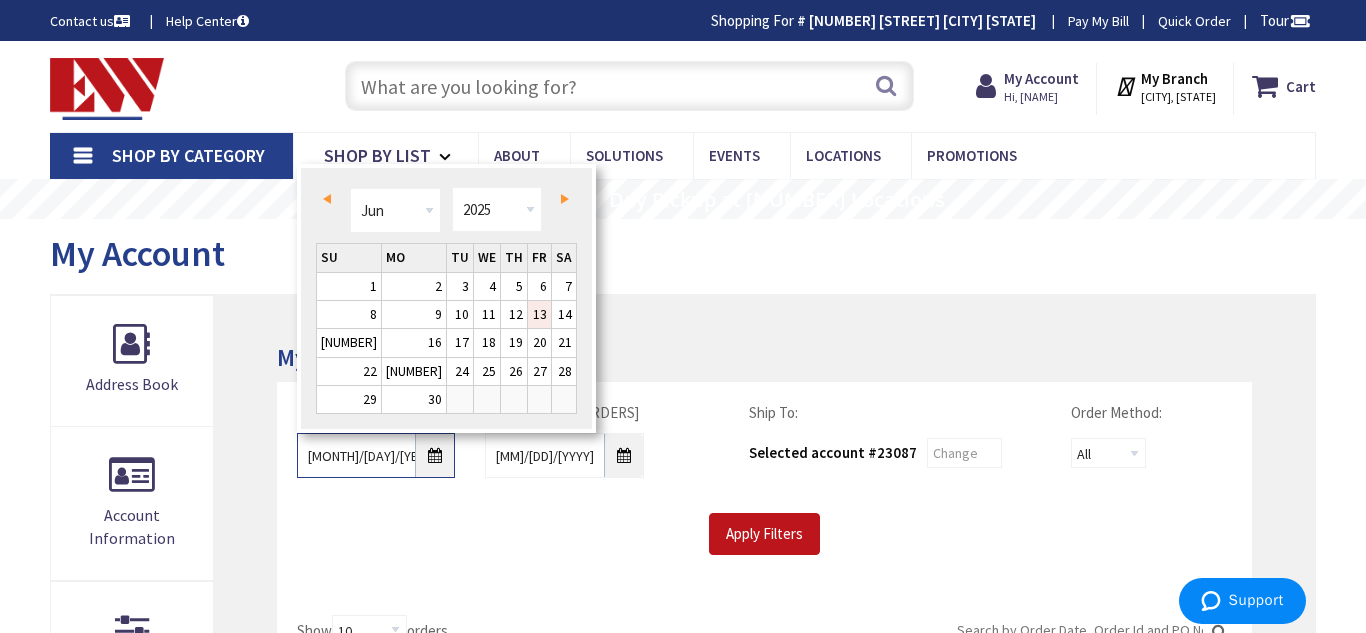click on "[MONTH]/[DAY]/[YEAR]" at bounding box center (376, 455) 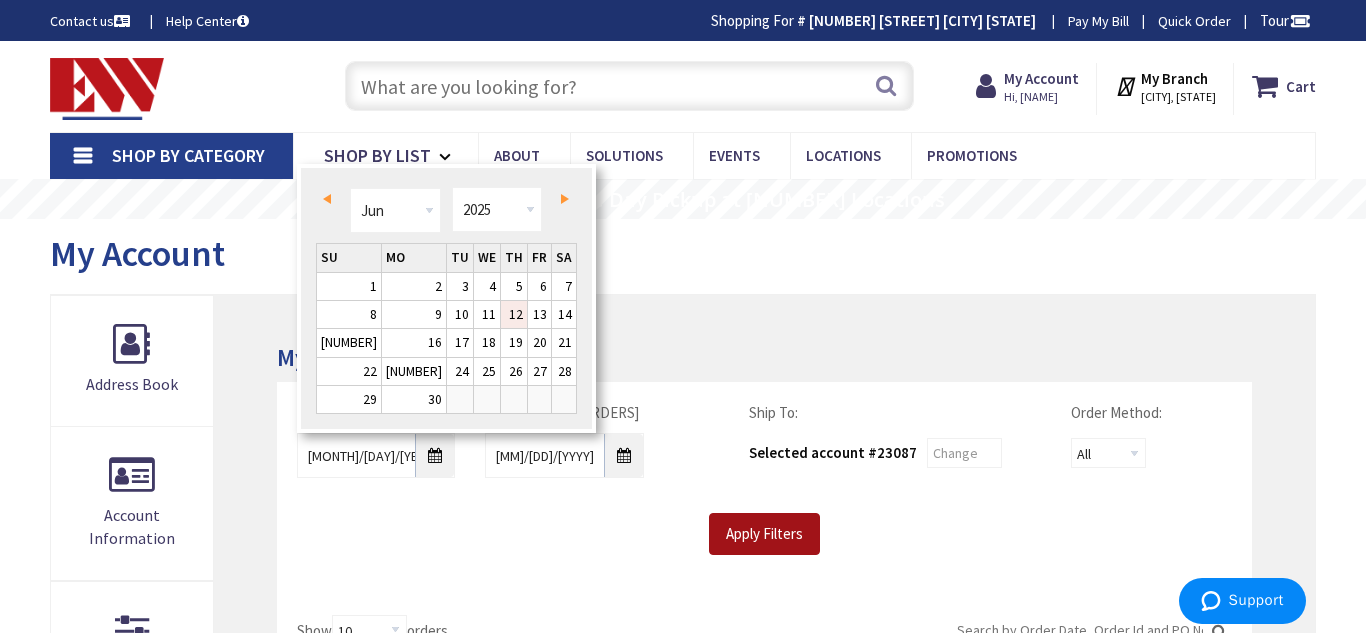 click on "Apply Filters" at bounding box center (764, 534) 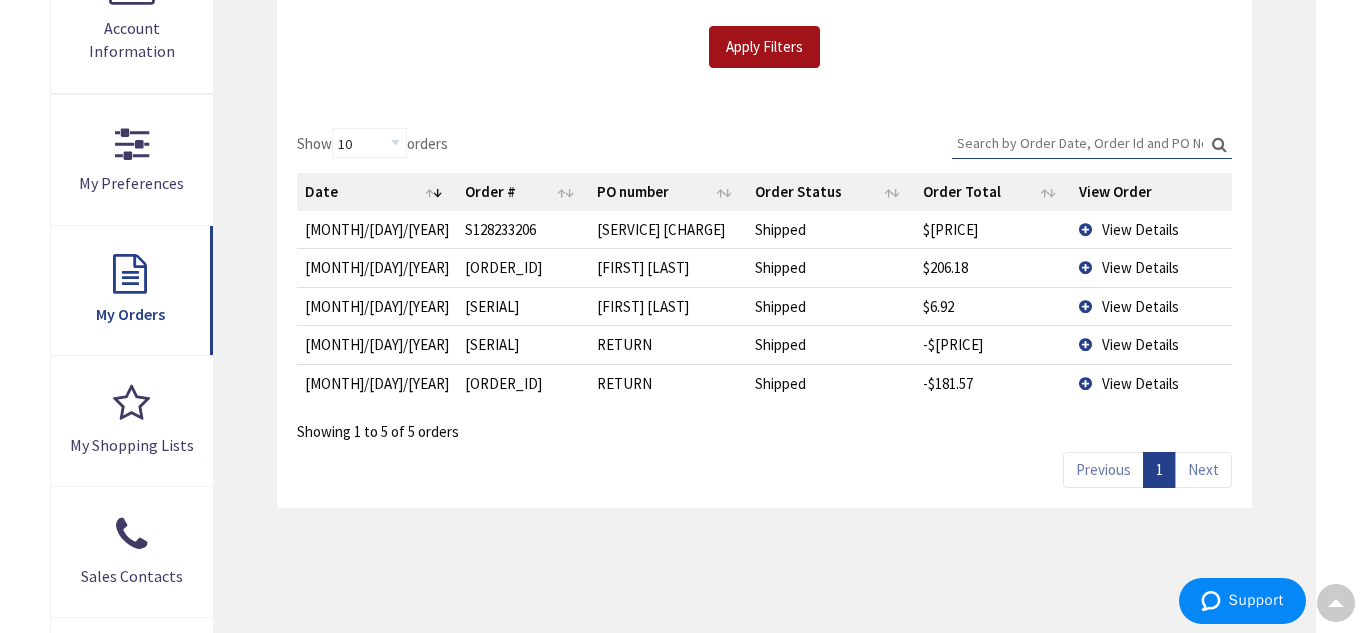scroll, scrollTop: 490, scrollLeft: 0, axis: vertical 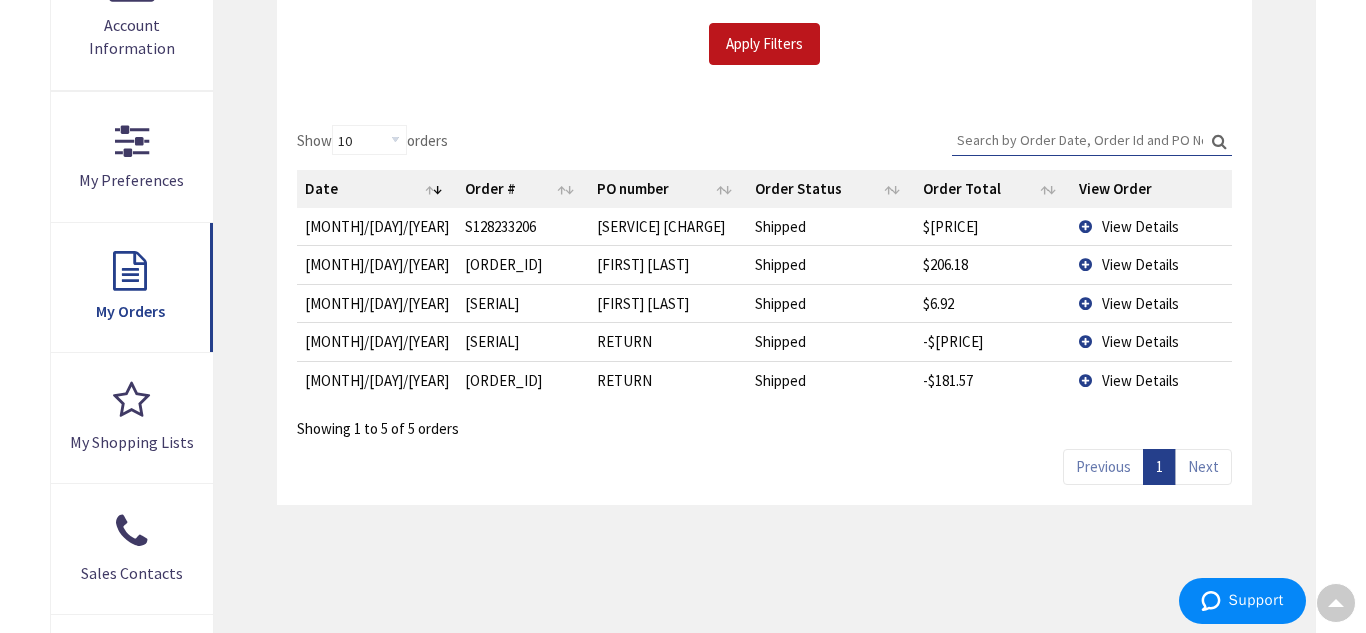 click on "Next" at bounding box center (1203, 466) 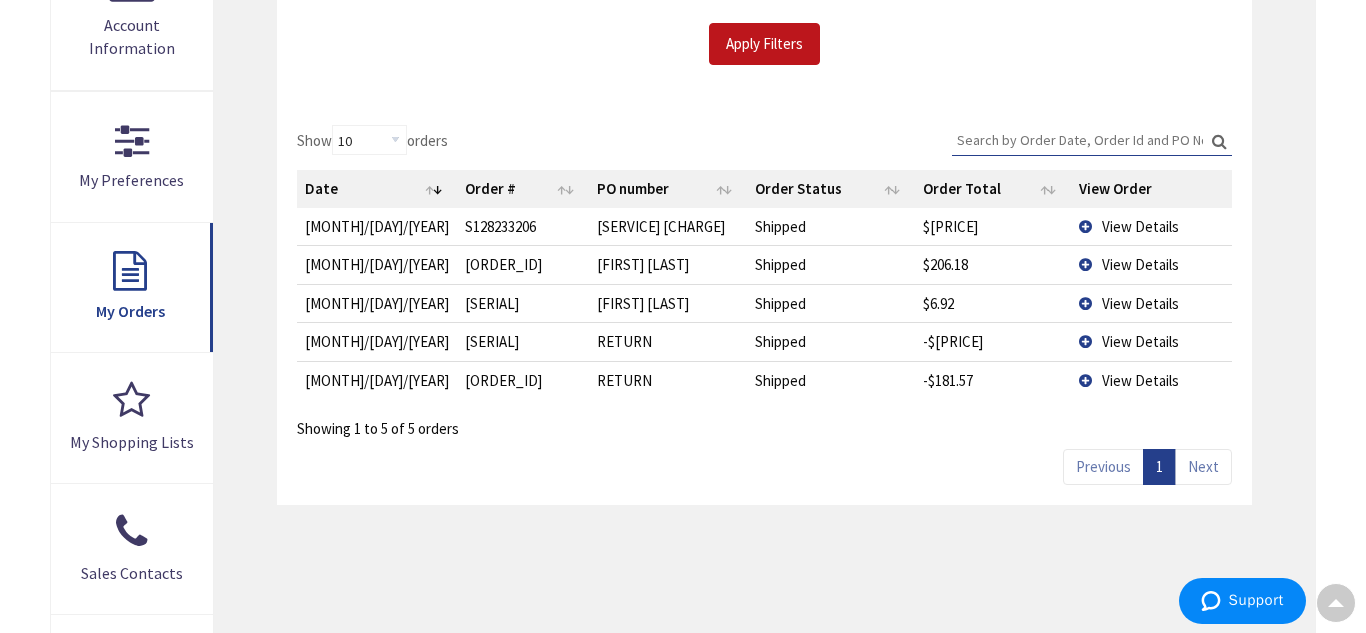 click on "Next" at bounding box center [1203, 466] 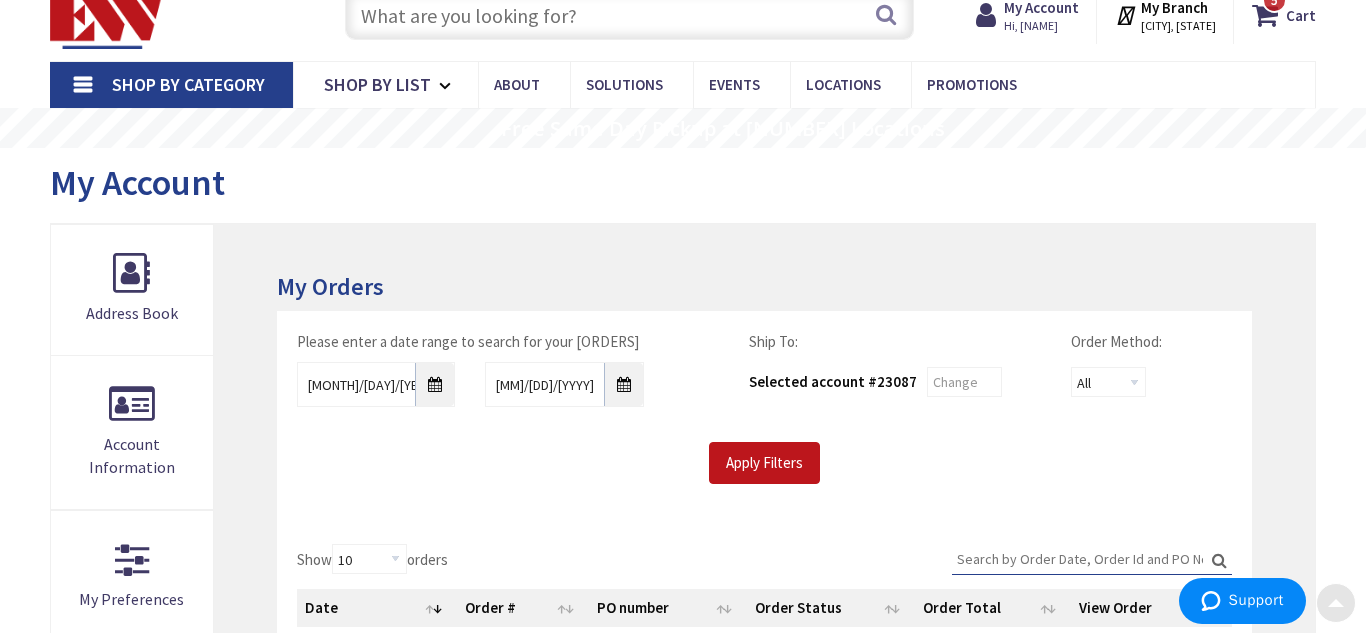 scroll, scrollTop: 57, scrollLeft: 0, axis: vertical 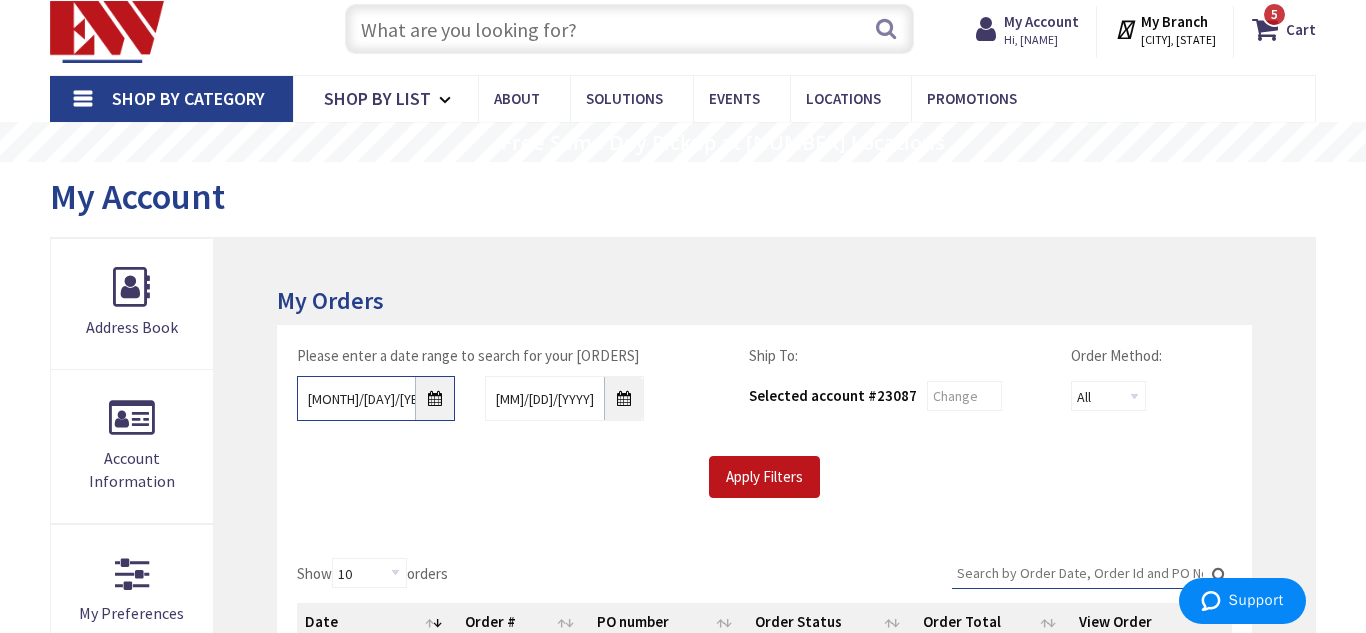 click on "[MONTH]/[DAY]/[YEAR]" at bounding box center [376, 398] 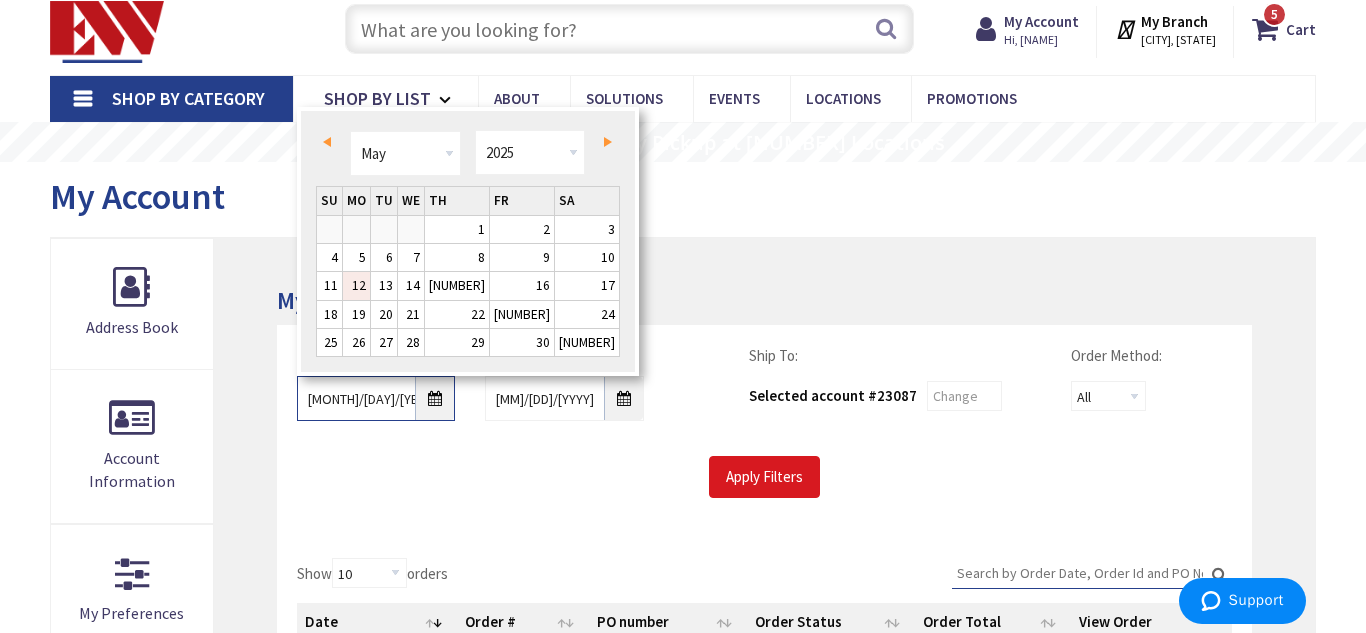 type on "[MONTH]/[DAY]/[YEAR]" 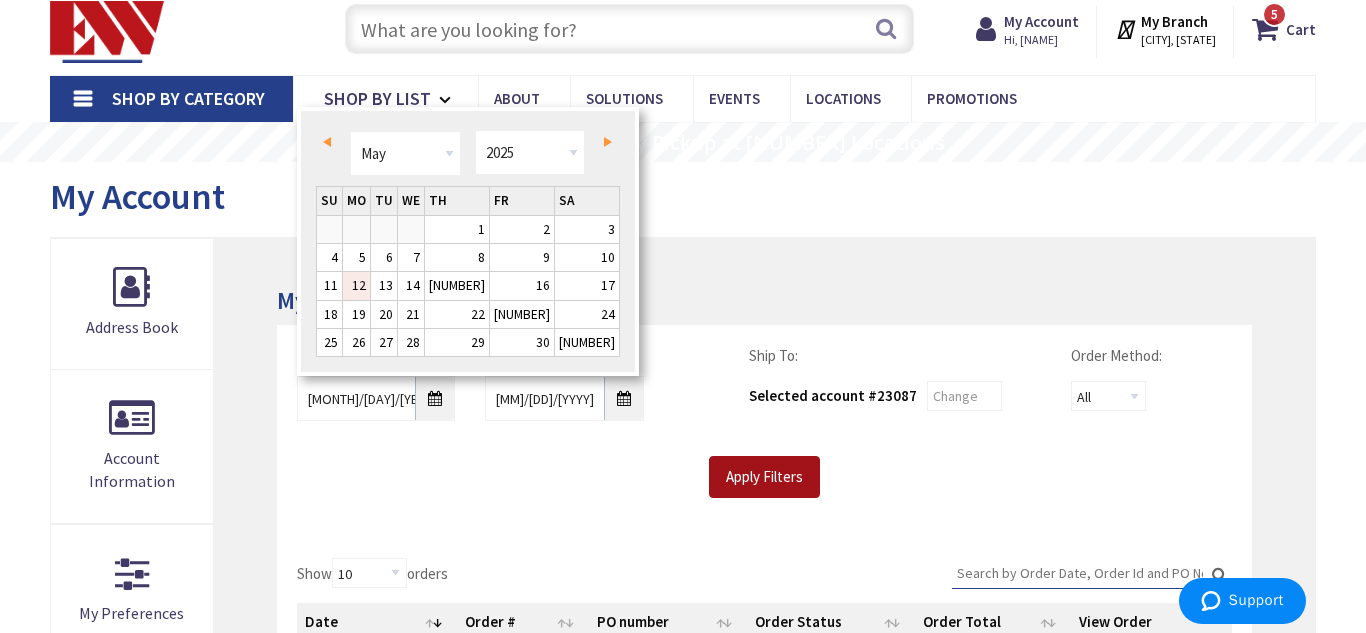 click on "Apply Filters" at bounding box center [764, 477] 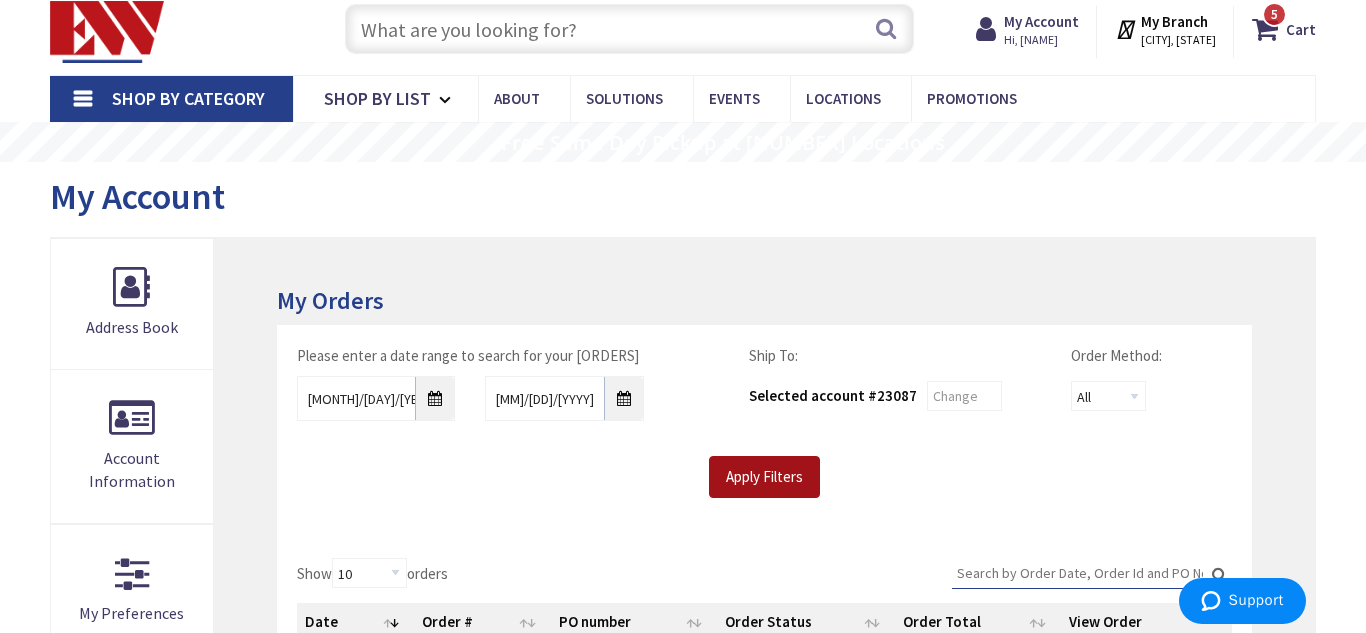 click on "Apply Filters" at bounding box center (764, 477) 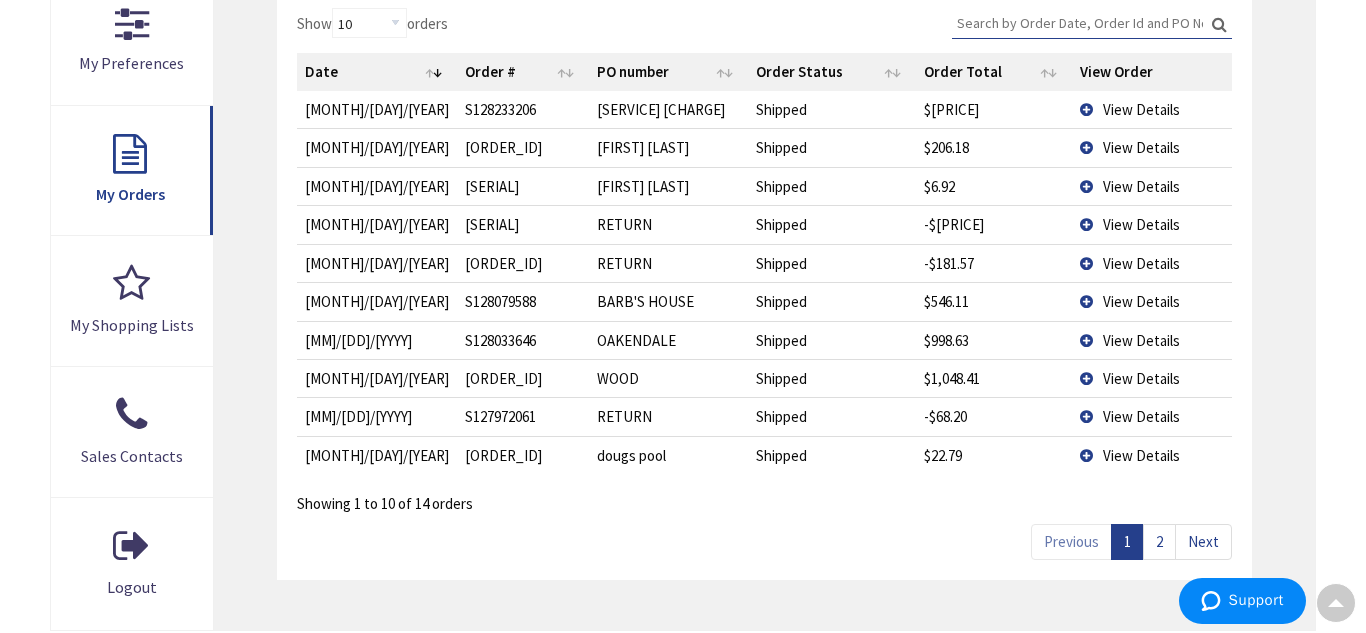 scroll, scrollTop: 606, scrollLeft: 0, axis: vertical 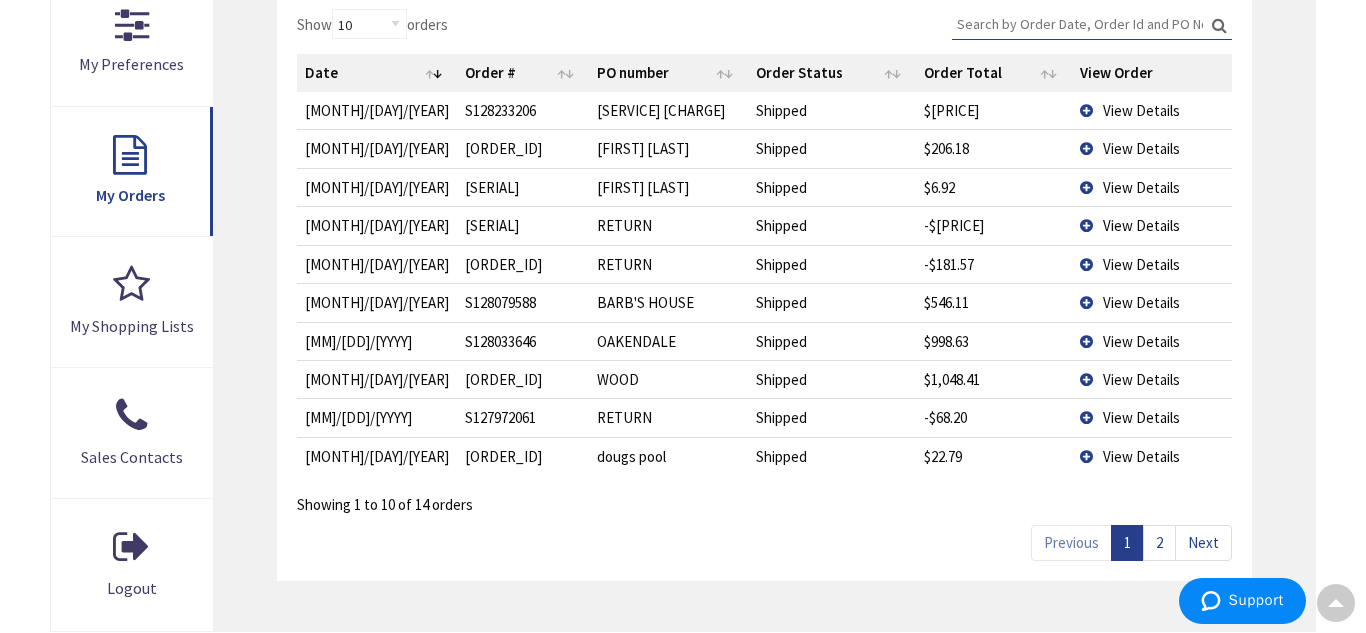 click on "2" at bounding box center [1159, 542] 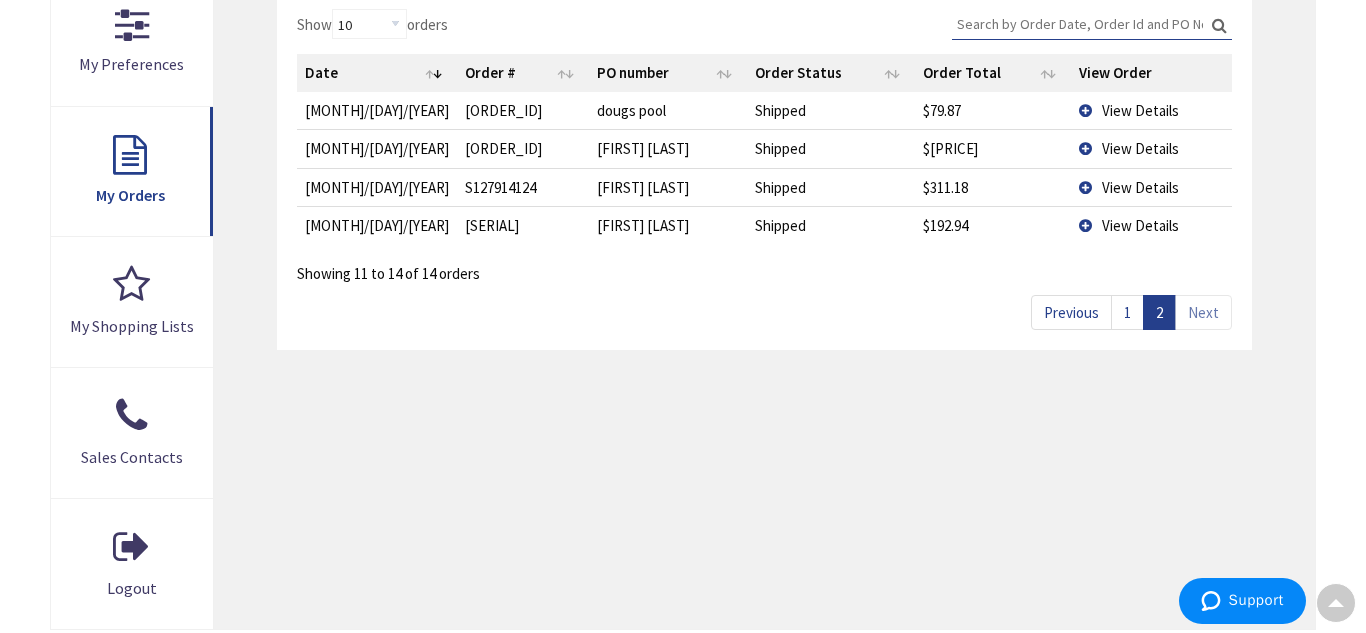 click on "View Details" at bounding box center (1140, 110) 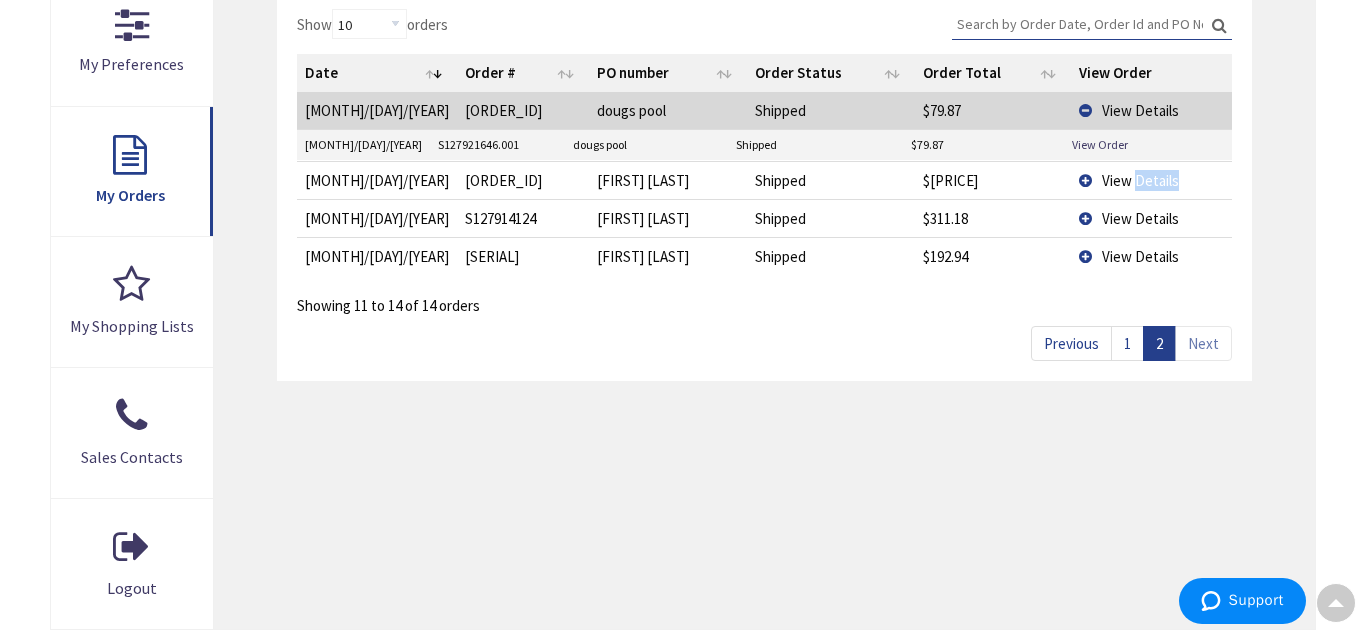 click on "View Details" at bounding box center (1151, 180) 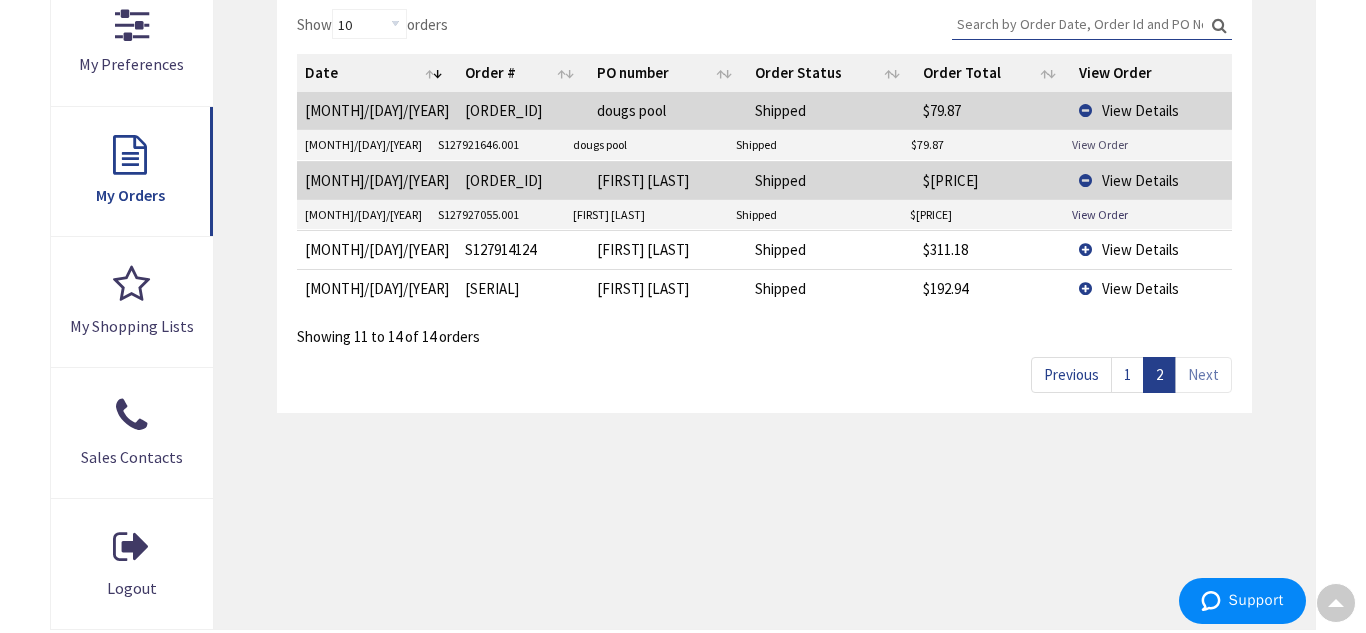 click on "View Order" at bounding box center [1100, 144] 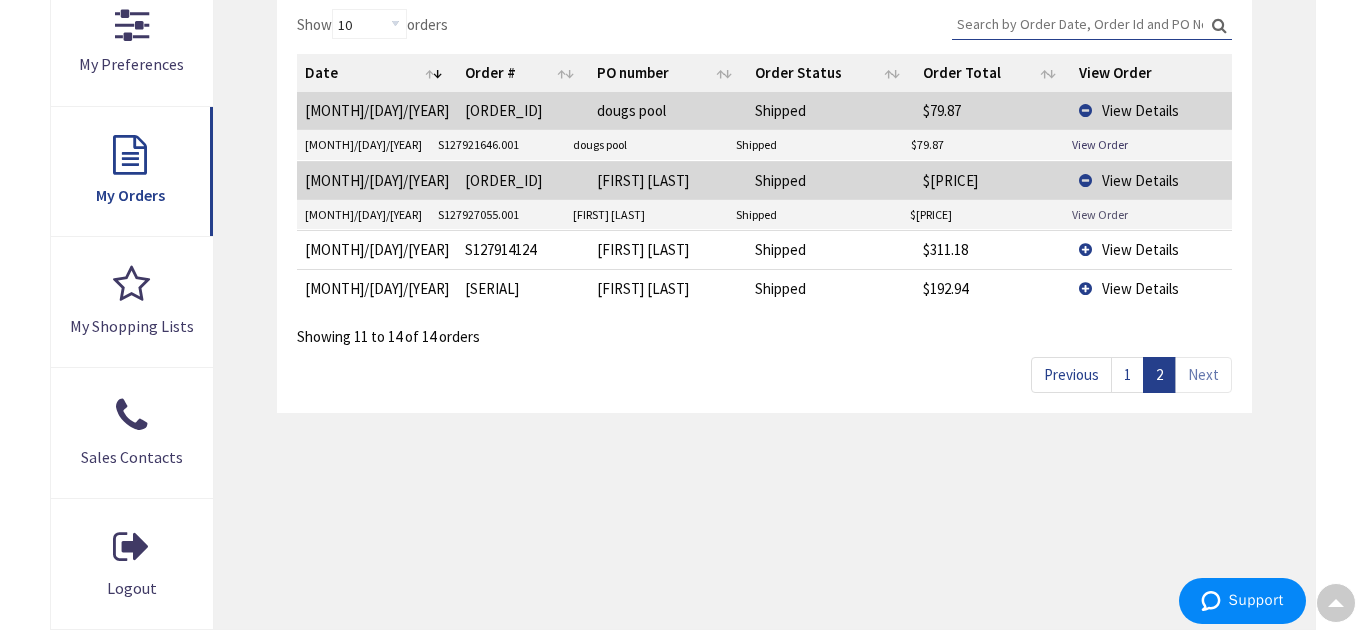 click on "View Order" at bounding box center (1100, 214) 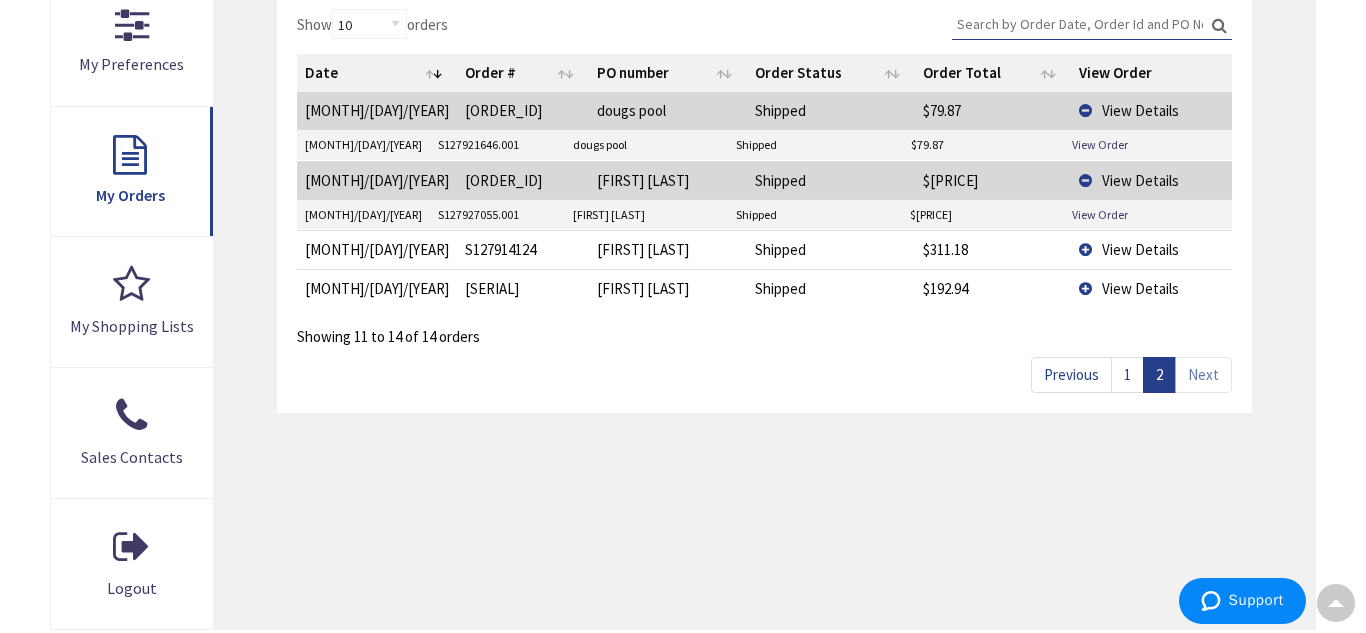 click on "1" at bounding box center (1127, 374) 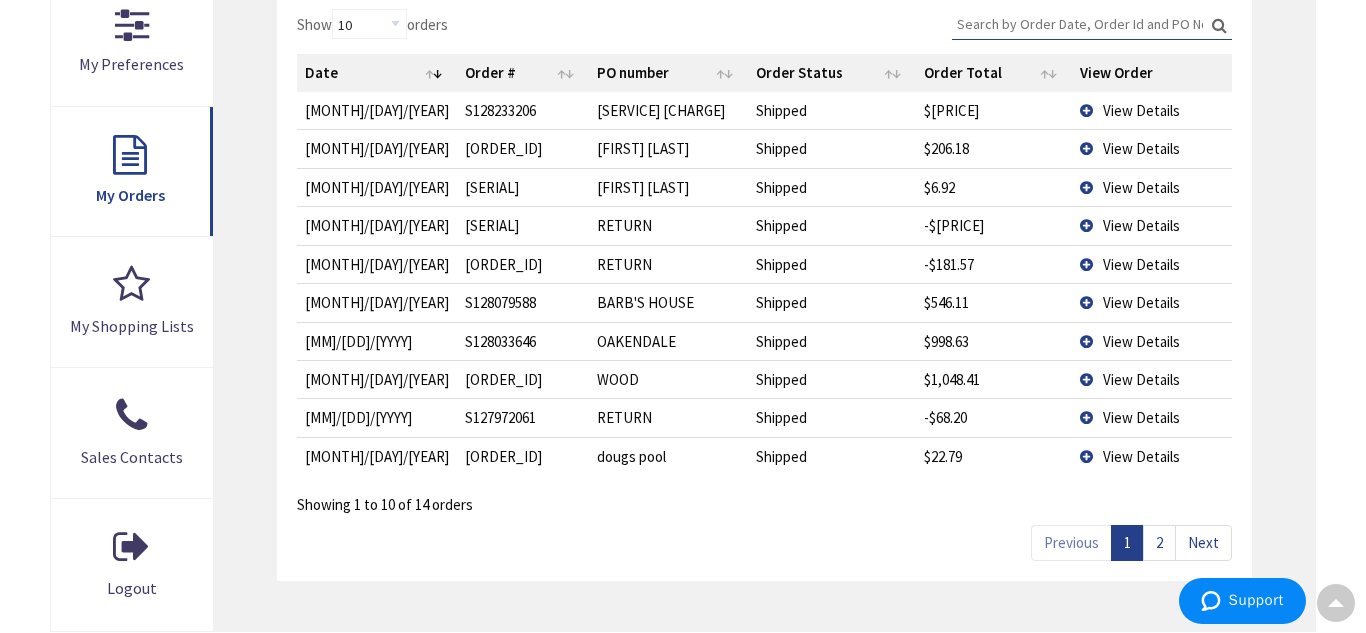 click on "View Details" at bounding box center [1141, 148] 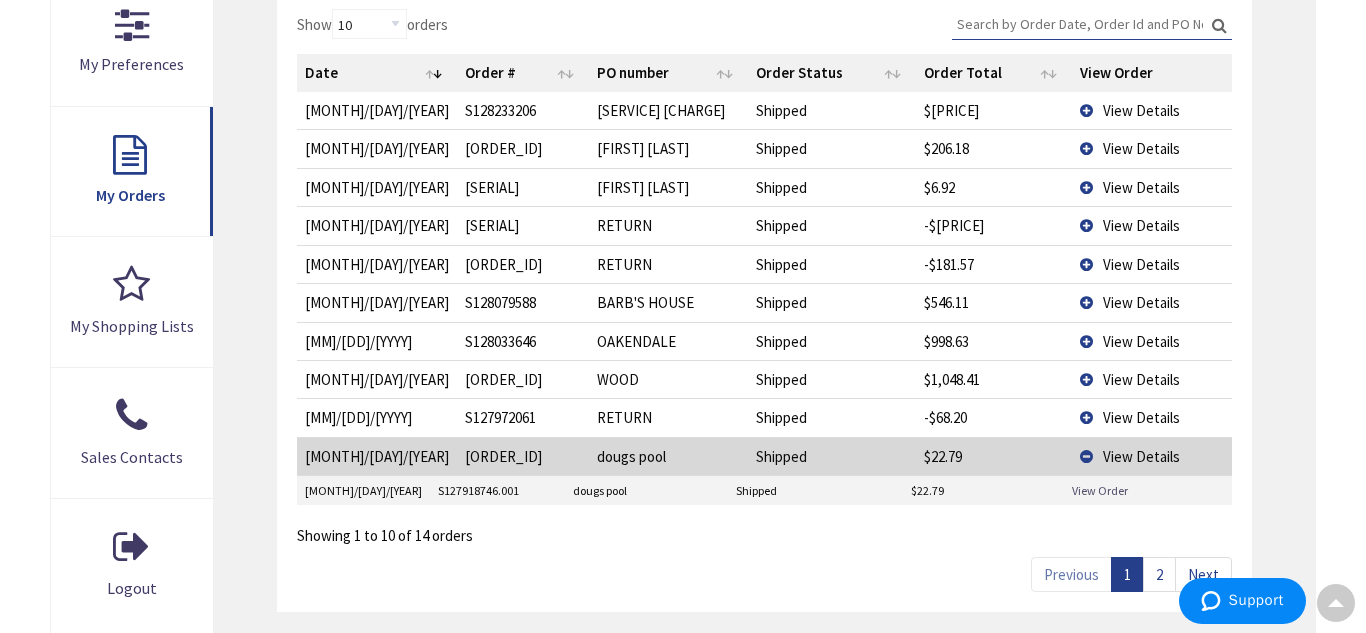 click on "View Order" at bounding box center (1100, 490) 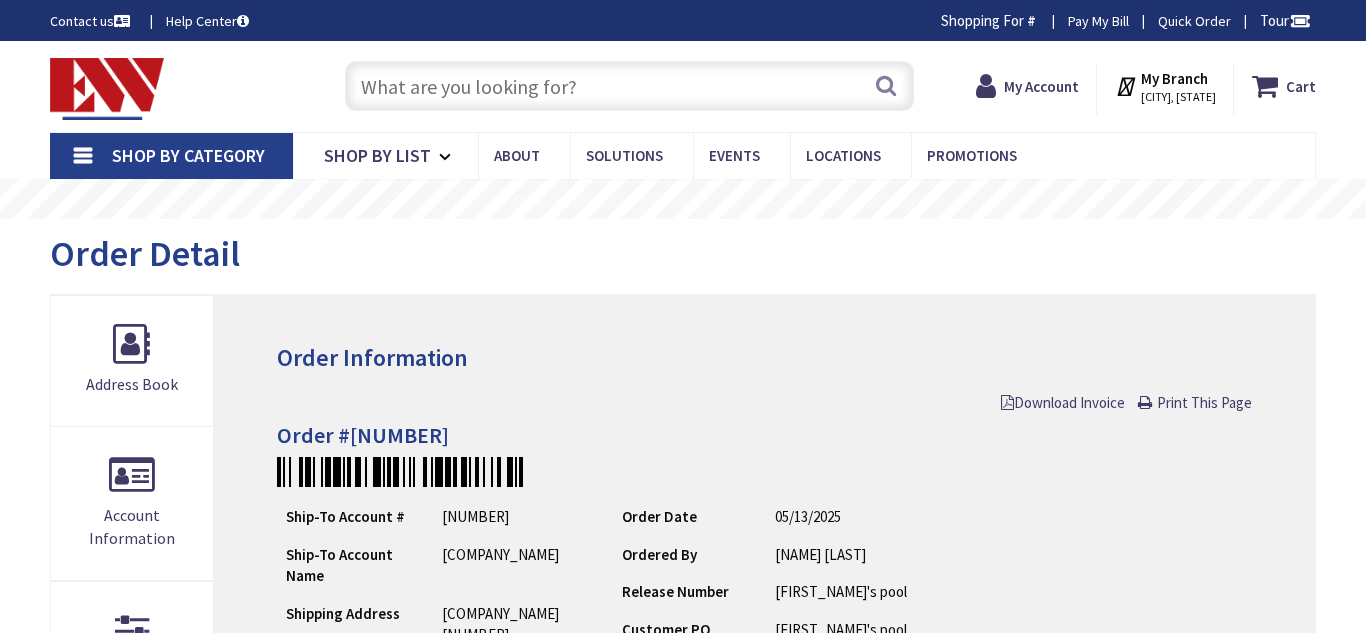 scroll, scrollTop: 0, scrollLeft: 0, axis: both 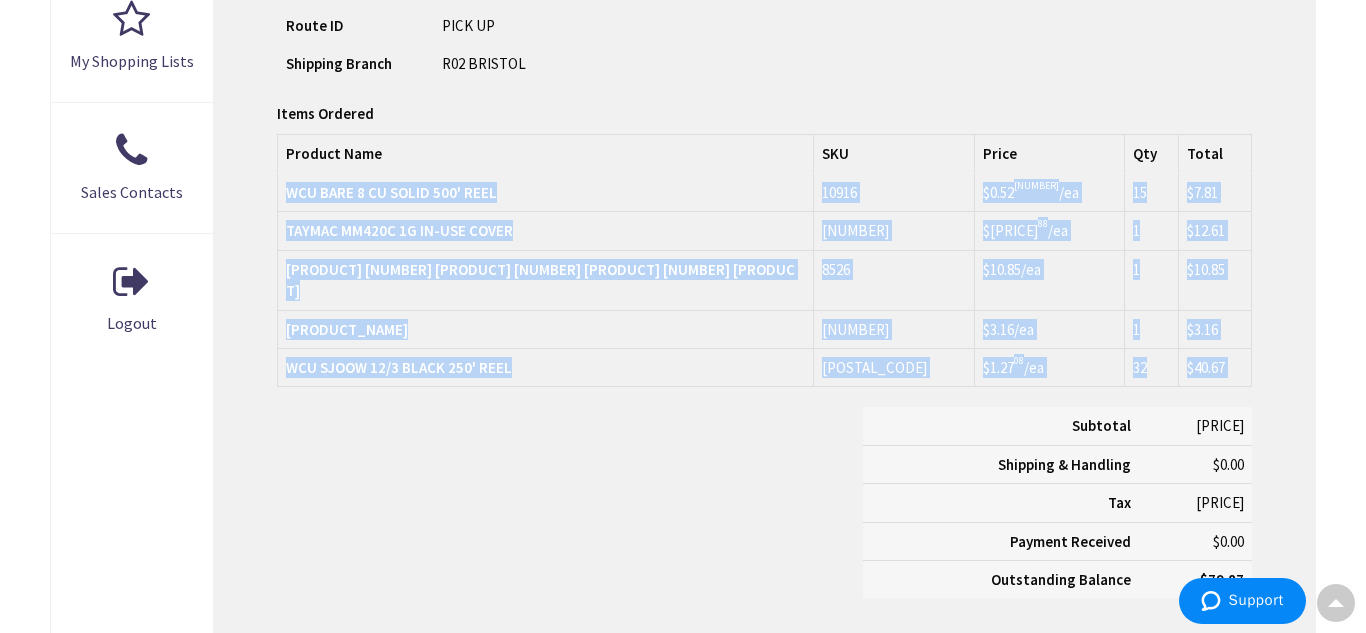 drag, startPoint x: 281, startPoint y: 190, endPoint x: 465, endPoint y: 488, distance: 350.2285 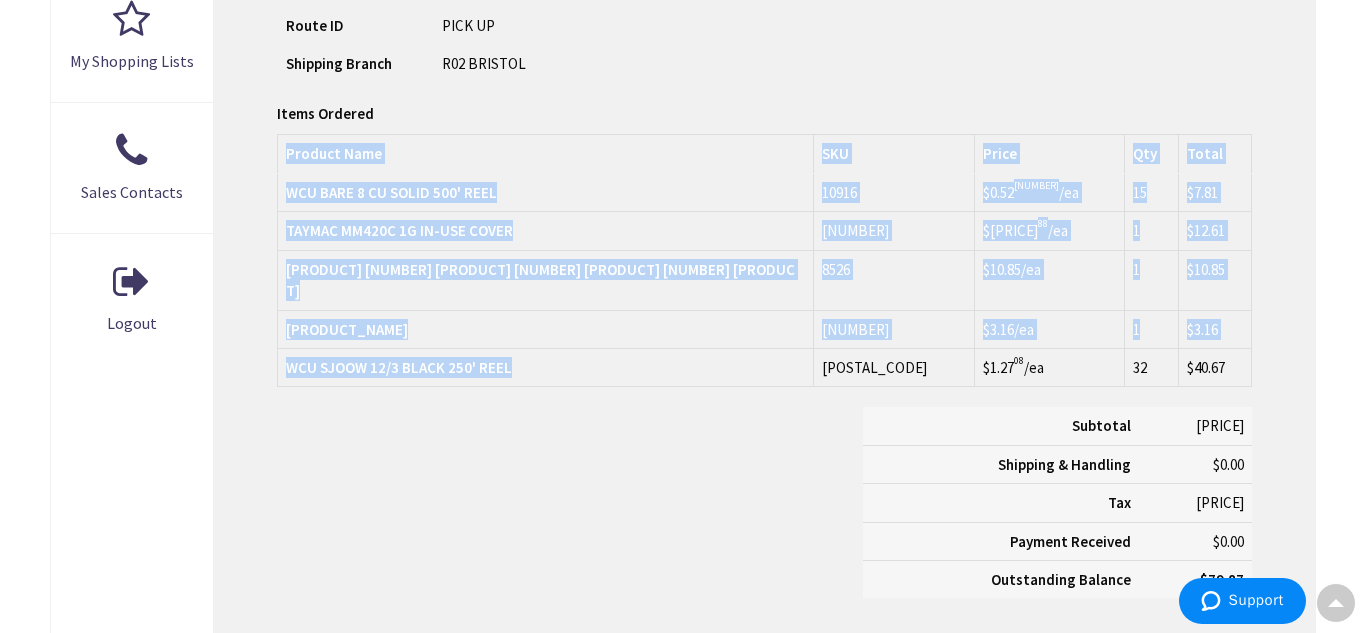 drag, startPoint x: 526, startPoint y: 354, endPoint x: 461, endPoint y: 384, distance: 71.5891 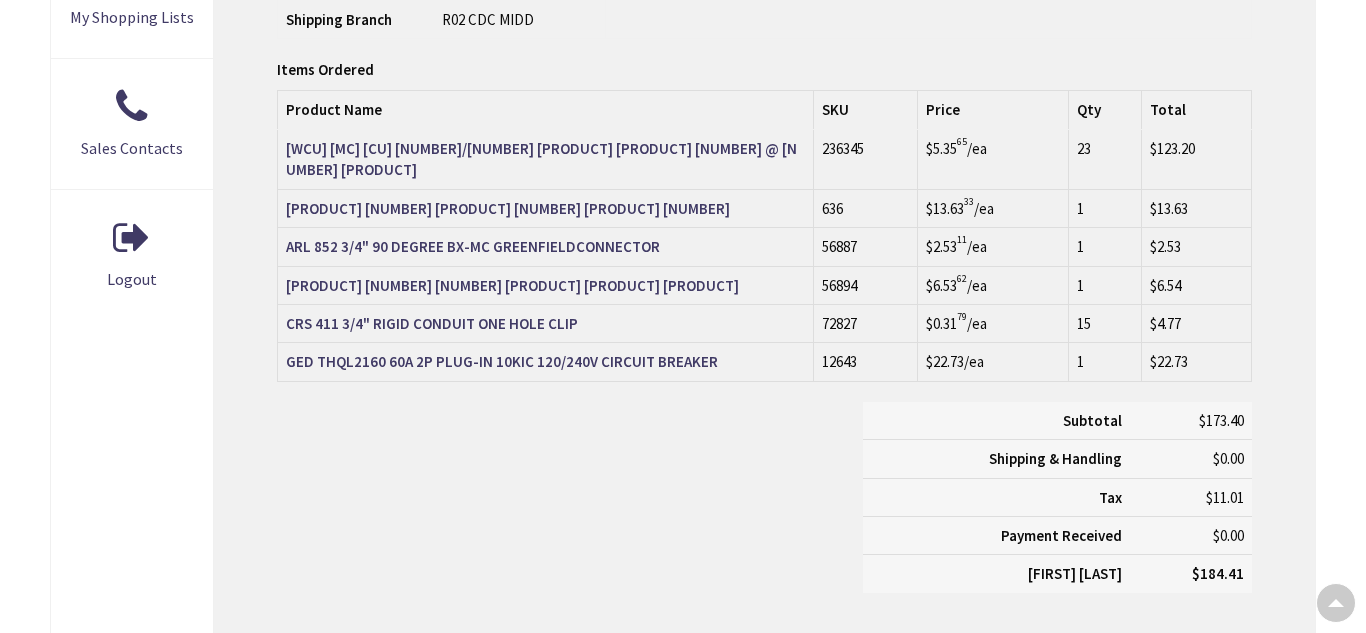 scroll, scrollTop: 919, scrollLeft: 0, axis: vertical 